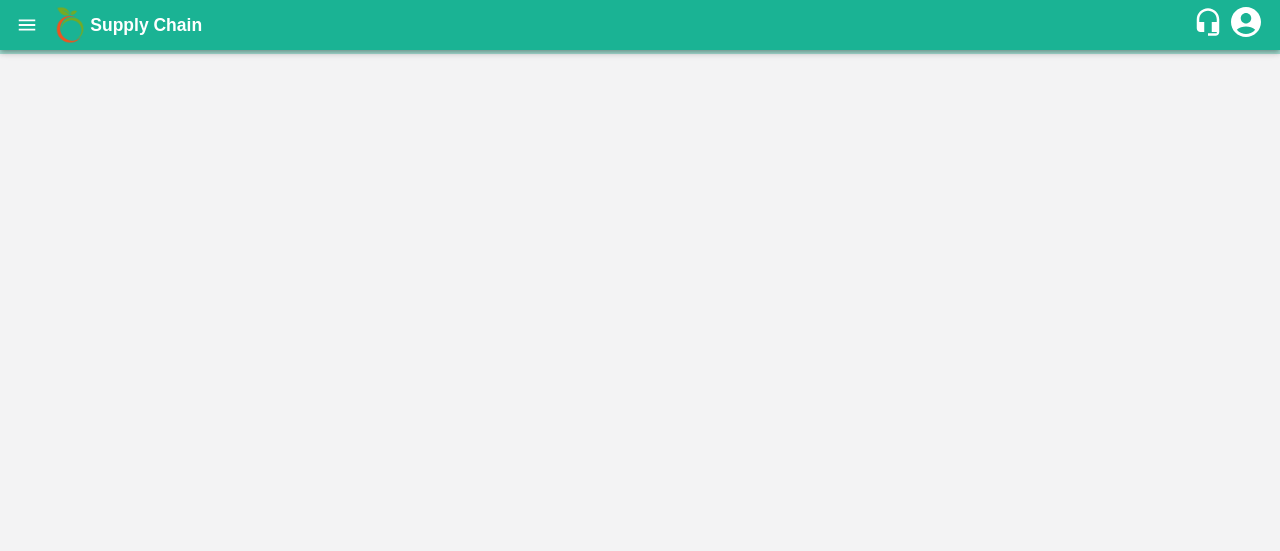 scroll, scrollTop: 0, scrollLeft: 0, axis: both 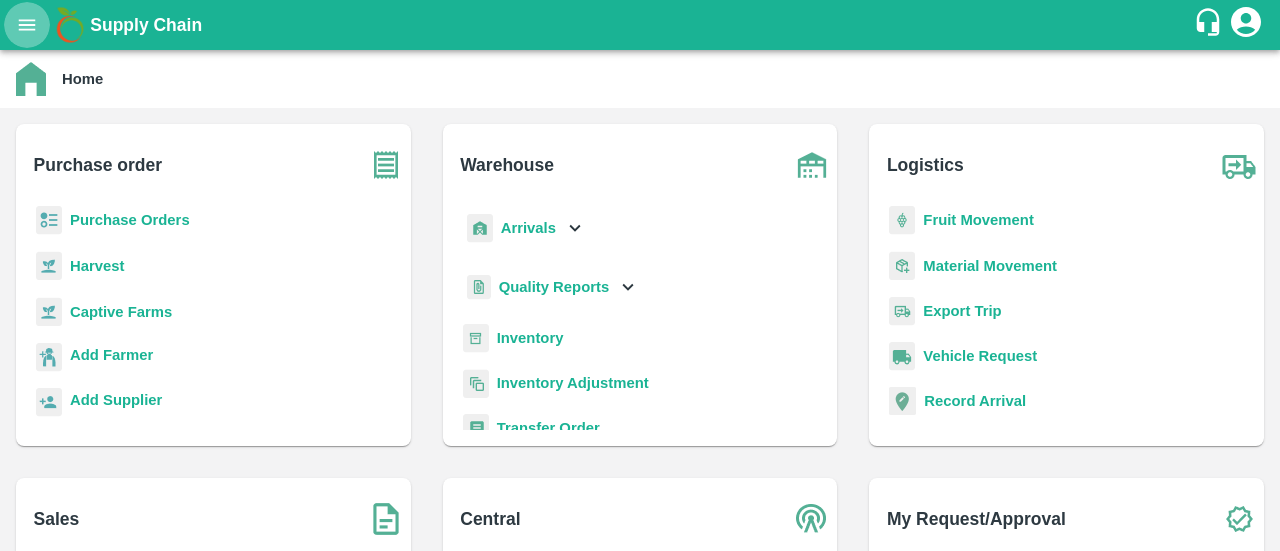 click at bounding box center (27, 25) 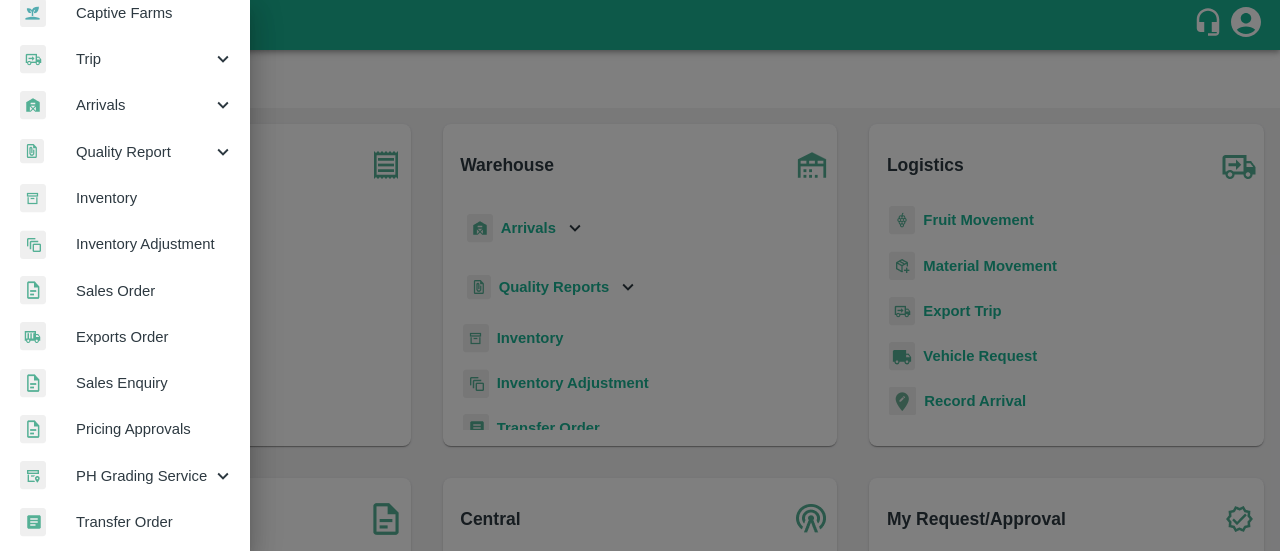 scroll, scrollTop: 209, scrollLeft: 0, axis: vertical 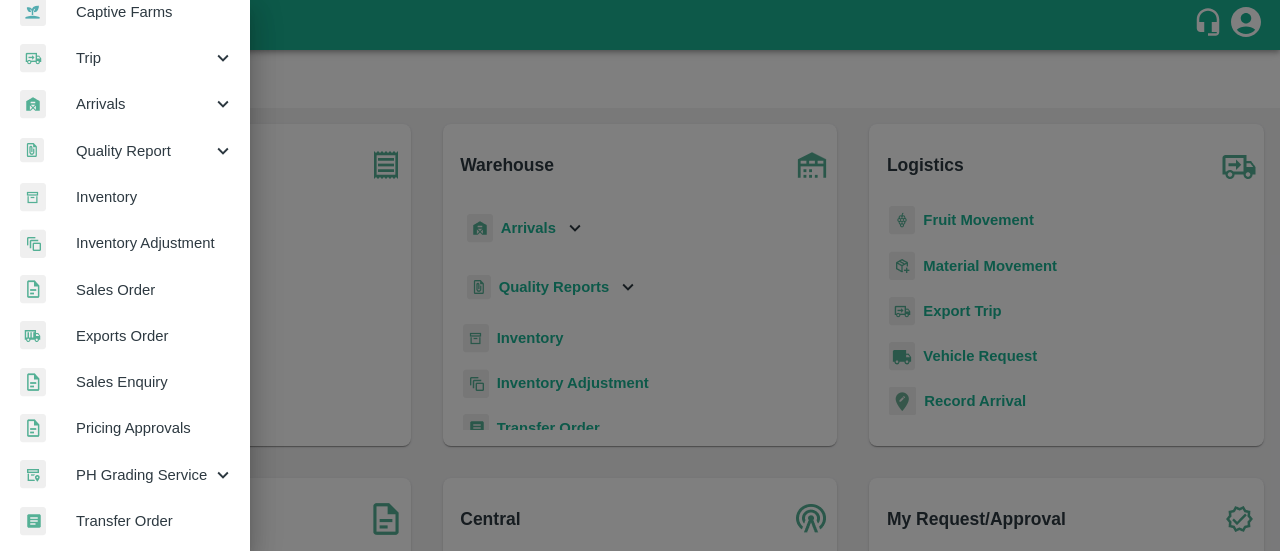 click on "Sales Order" at bounding box center [125, 290] 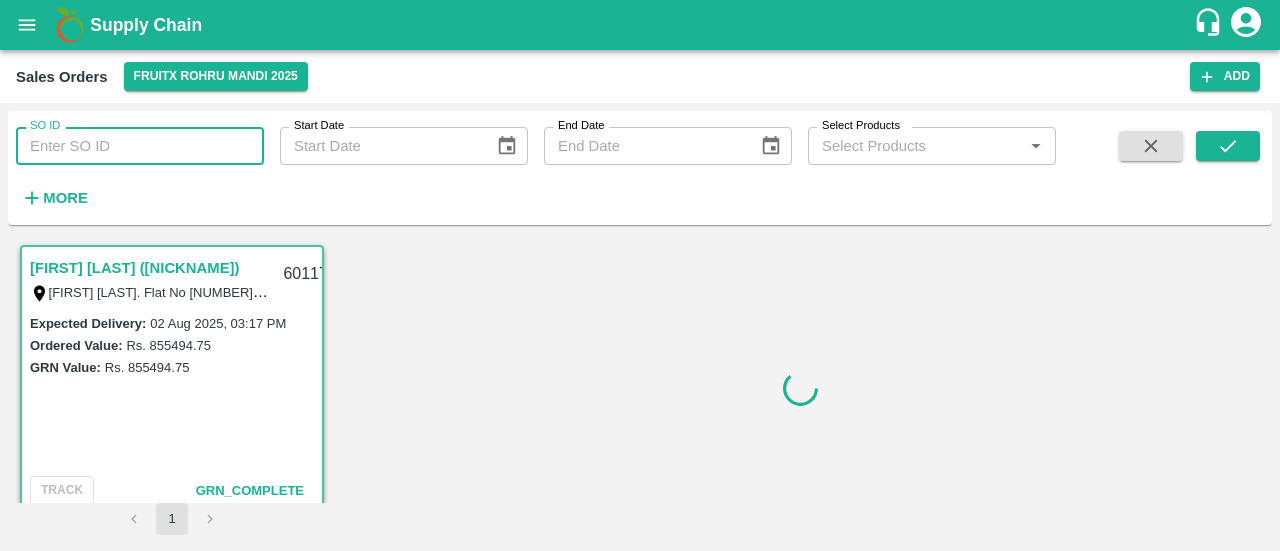 click on "SO ID" at bounding box center (140, 146) 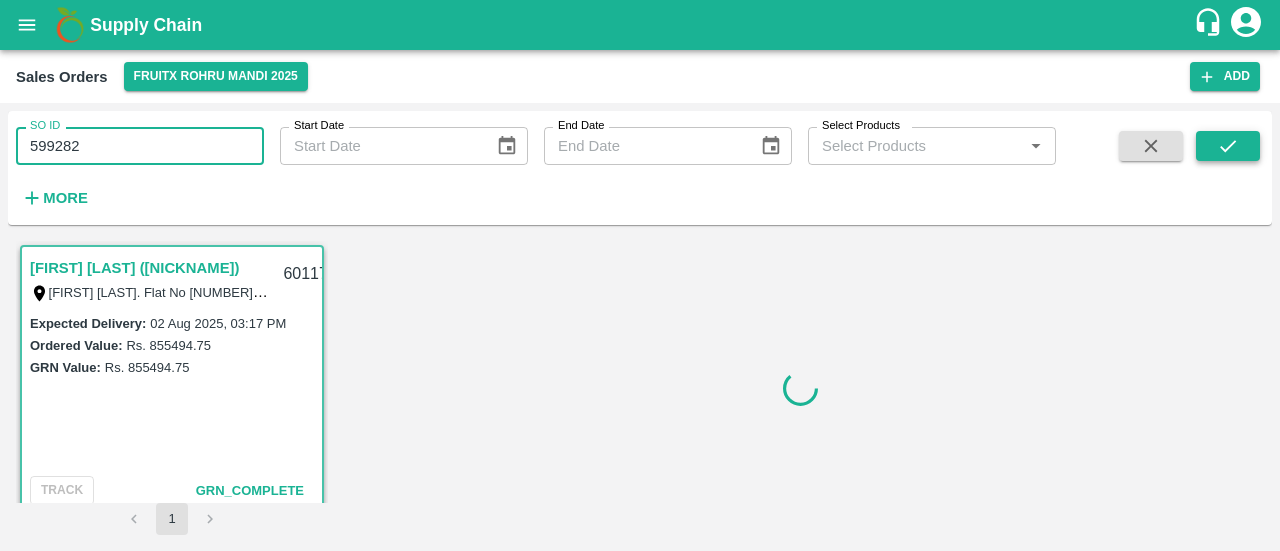 type on "599282" 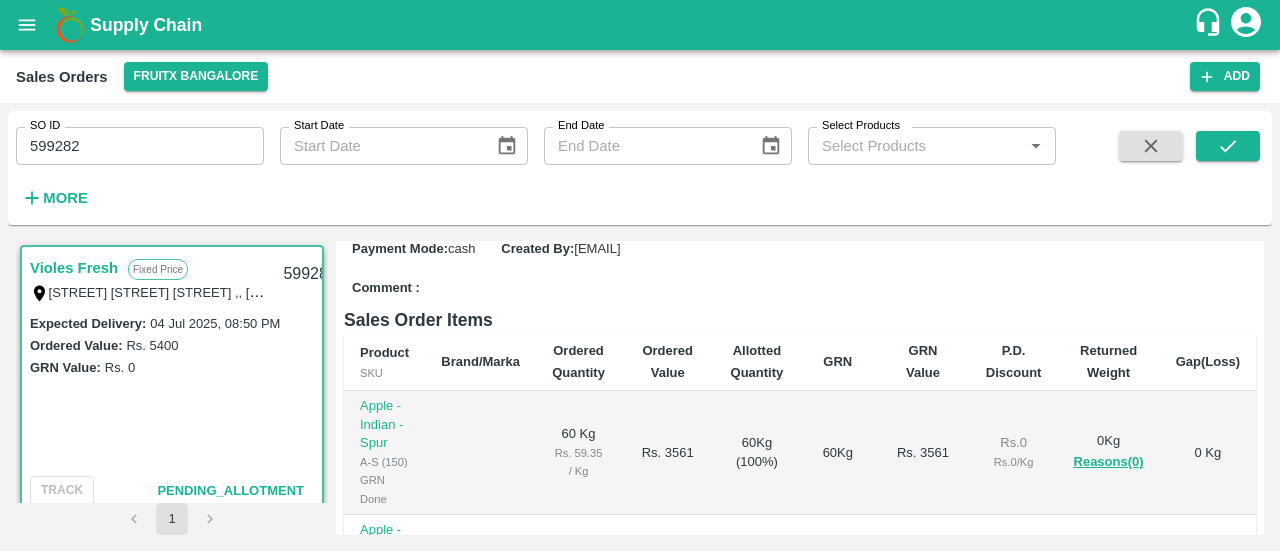scroll, scrollTop: 0, scrollLeft: 0, axis: both 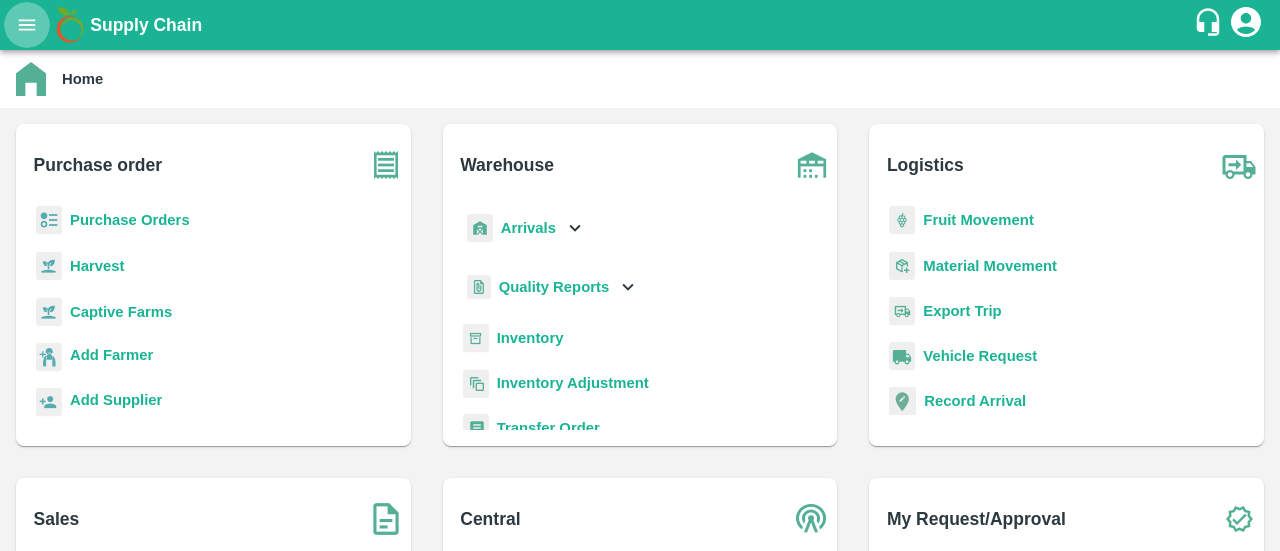 click 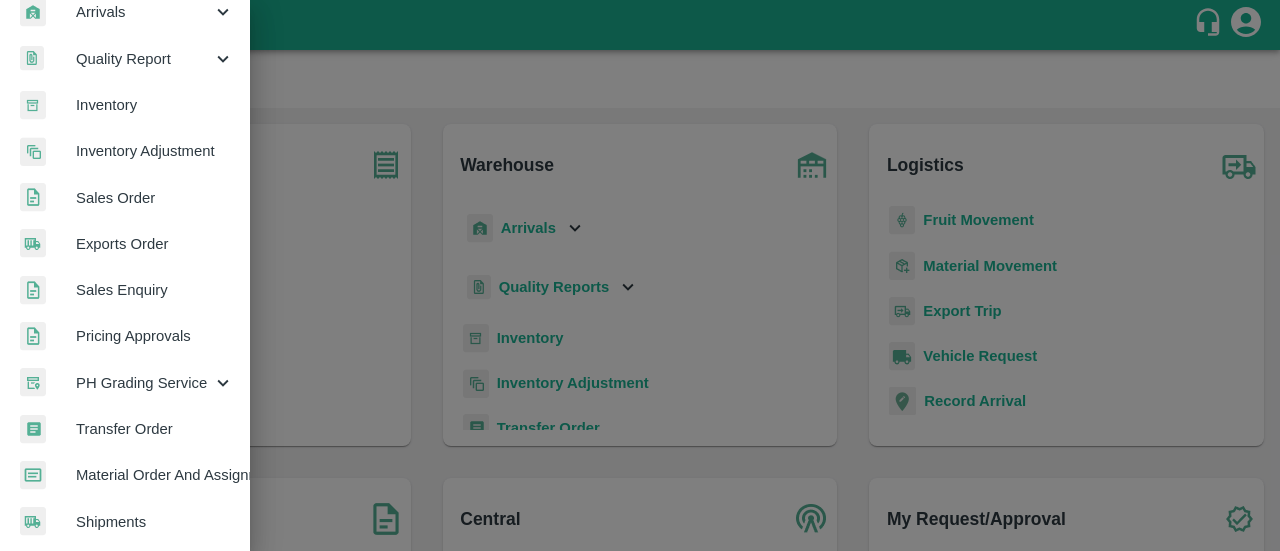 scroll, scrollTop: 302, scrollLeft: 0, axis: vertical 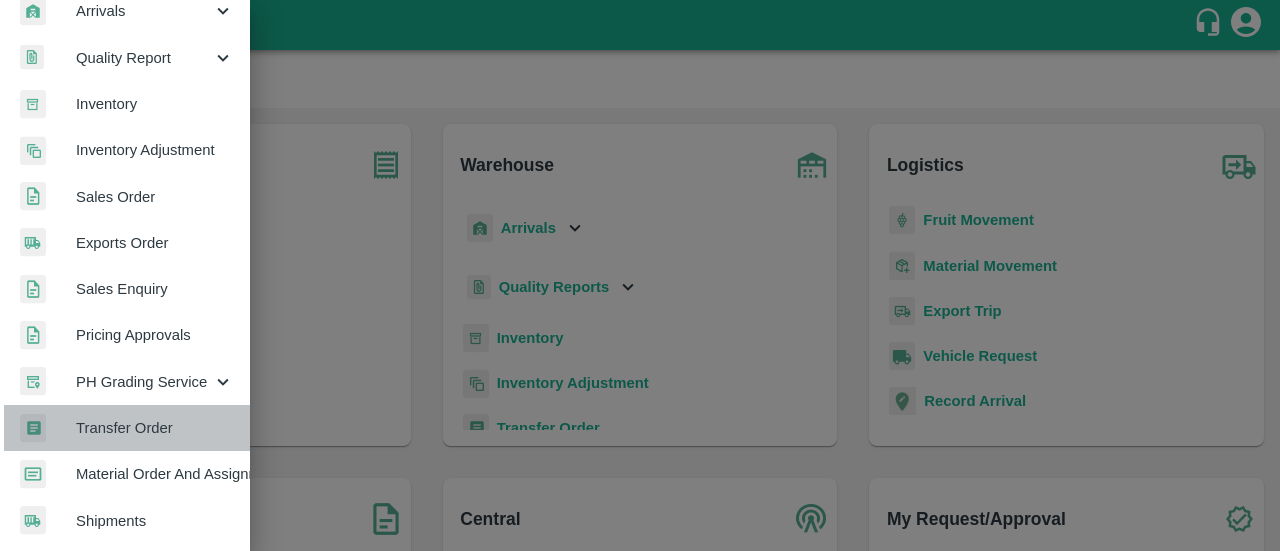 click on "Transfer Order" at bounding box center (155, 428) 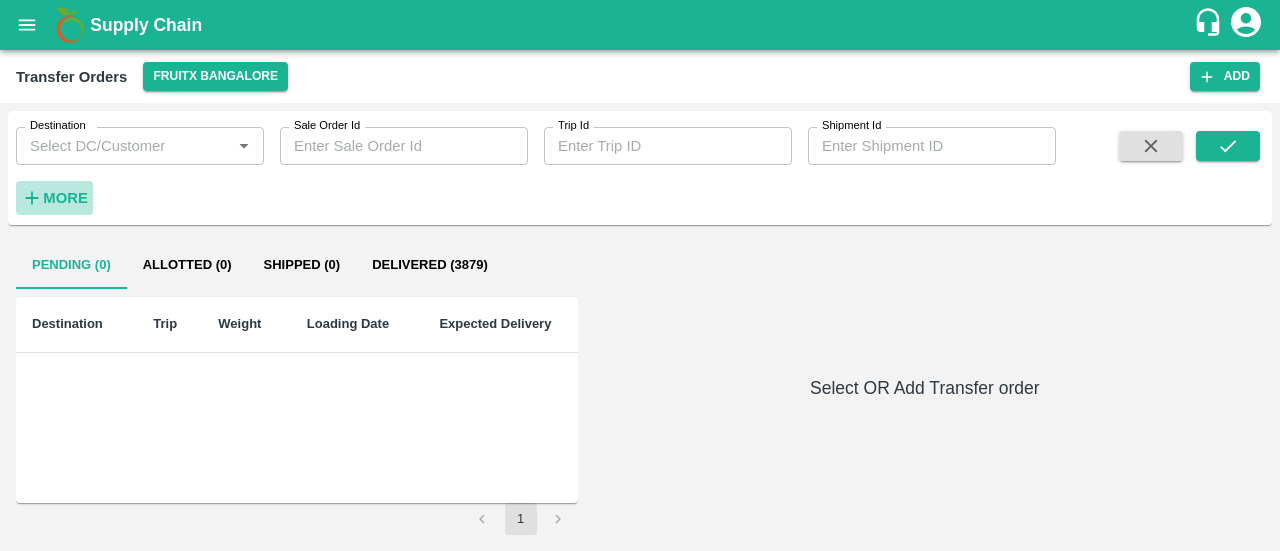 click on "More" at bounding box center [65, 198] 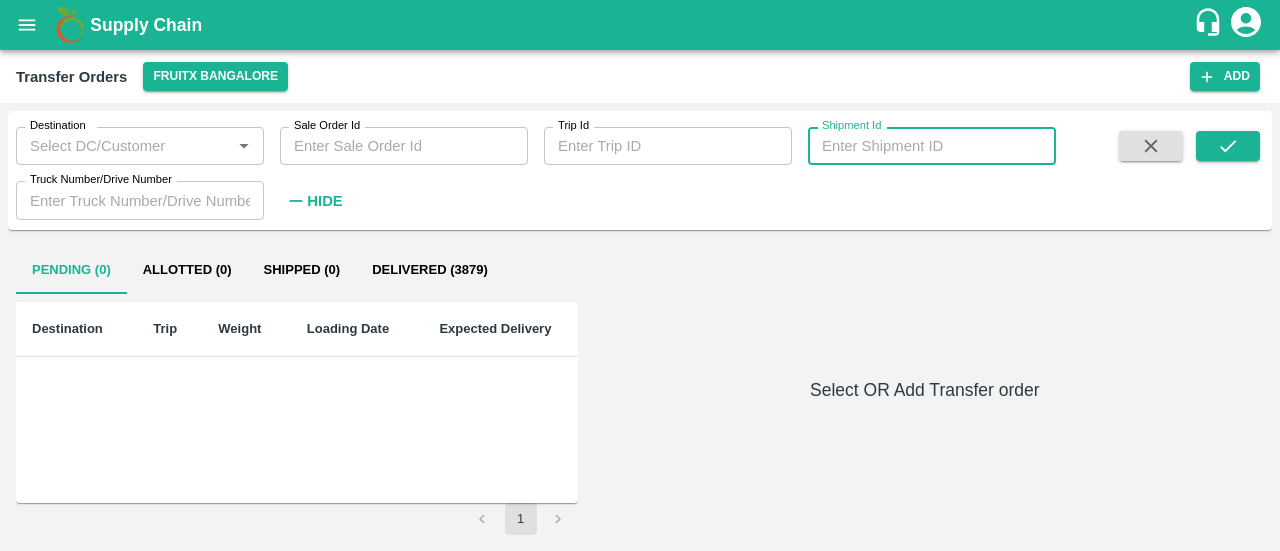click on "Shipment Id" at bounding box center (932, 146) 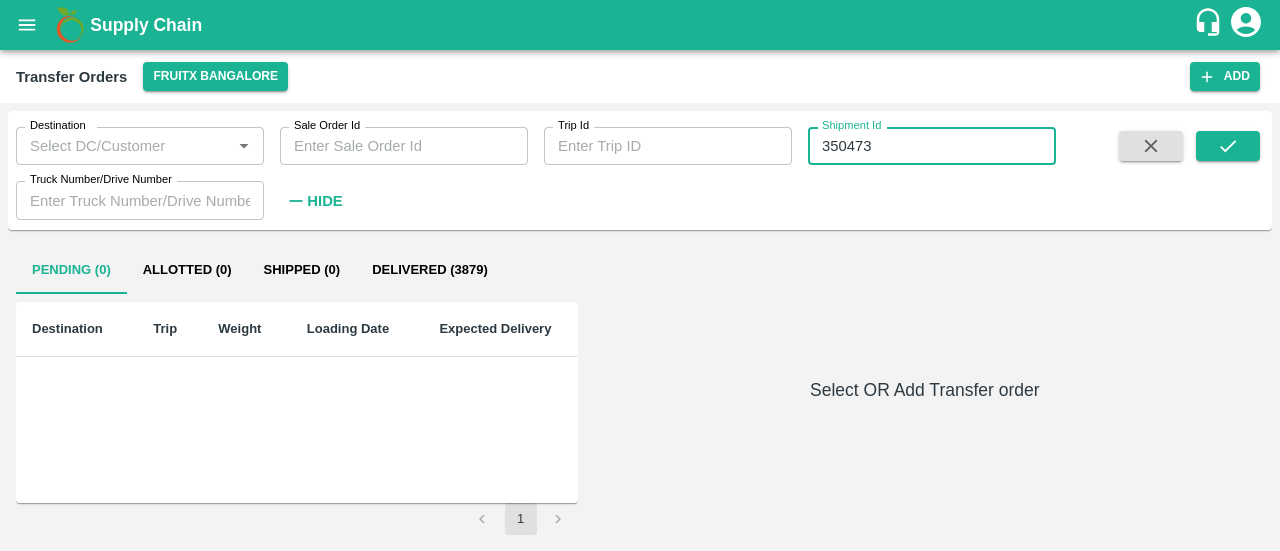 drag, startPoint x: 958, startPoint y: 151, endPoint x: 810, endPoint y: 160, distance: 148.27339 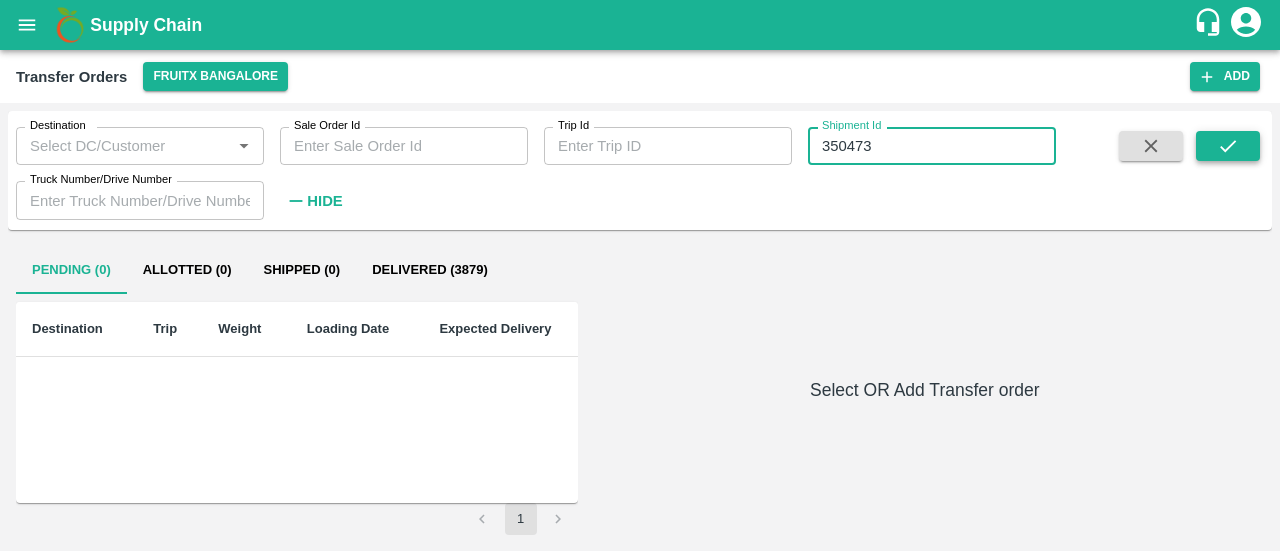 type on "350473" 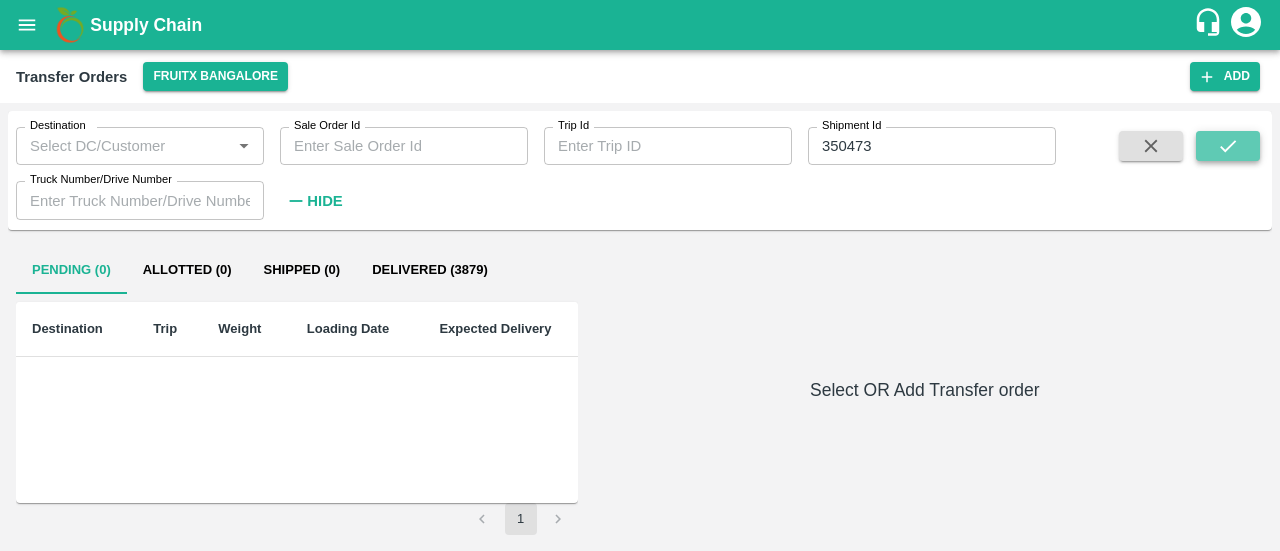 click at bounding box center (1228, 146) 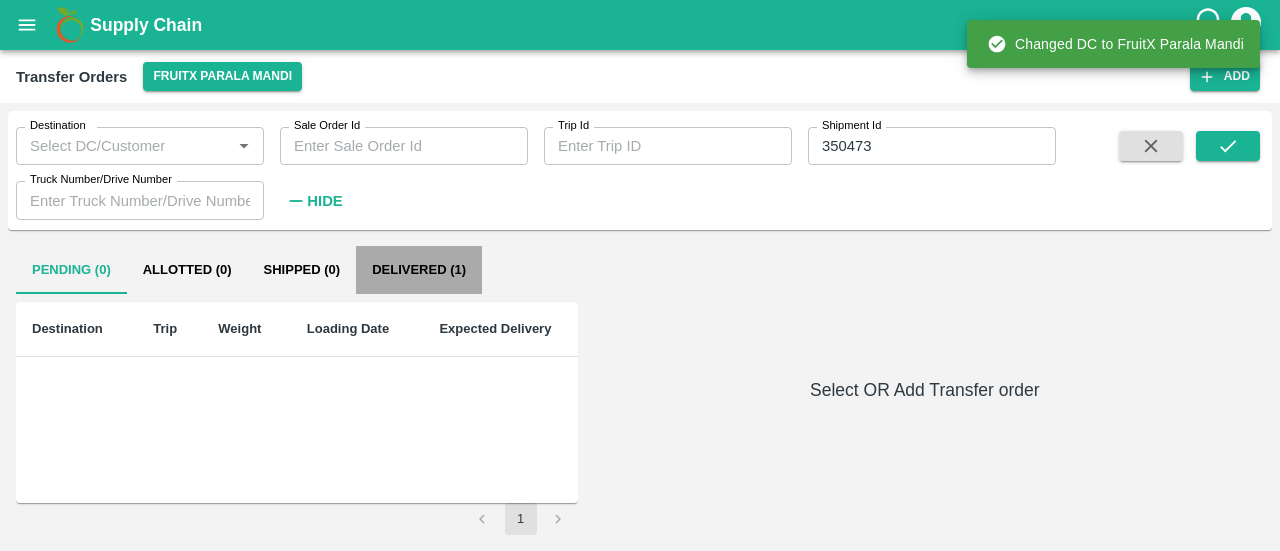 click on "Delivered (1)" at bounding box center [419, 270] 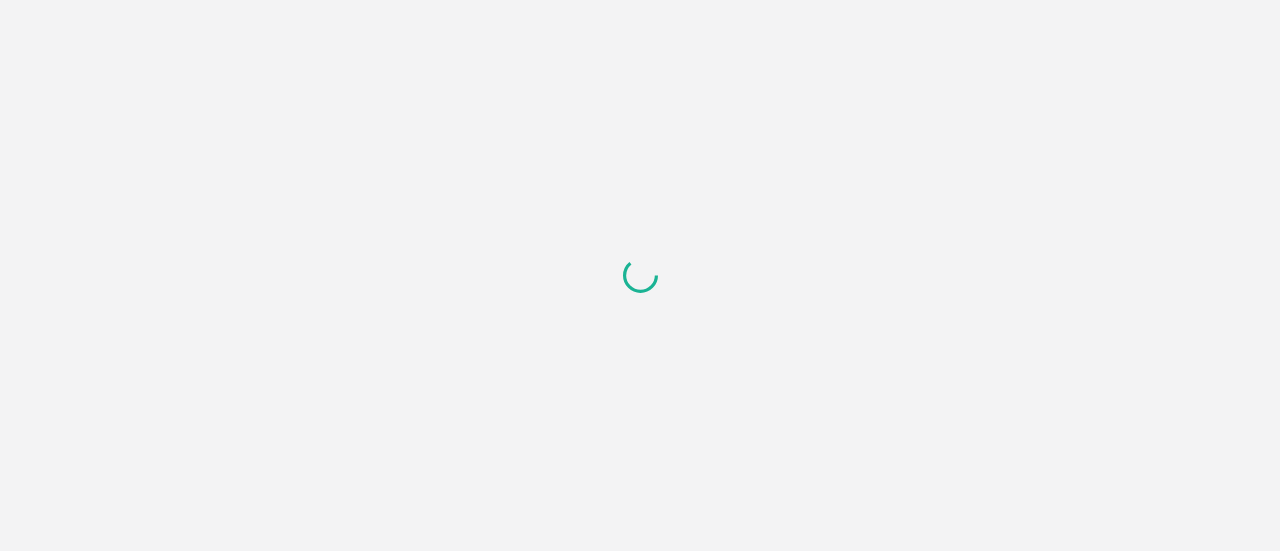 scroll, scrollTop: 0, scrollLeft: 0, axis: both 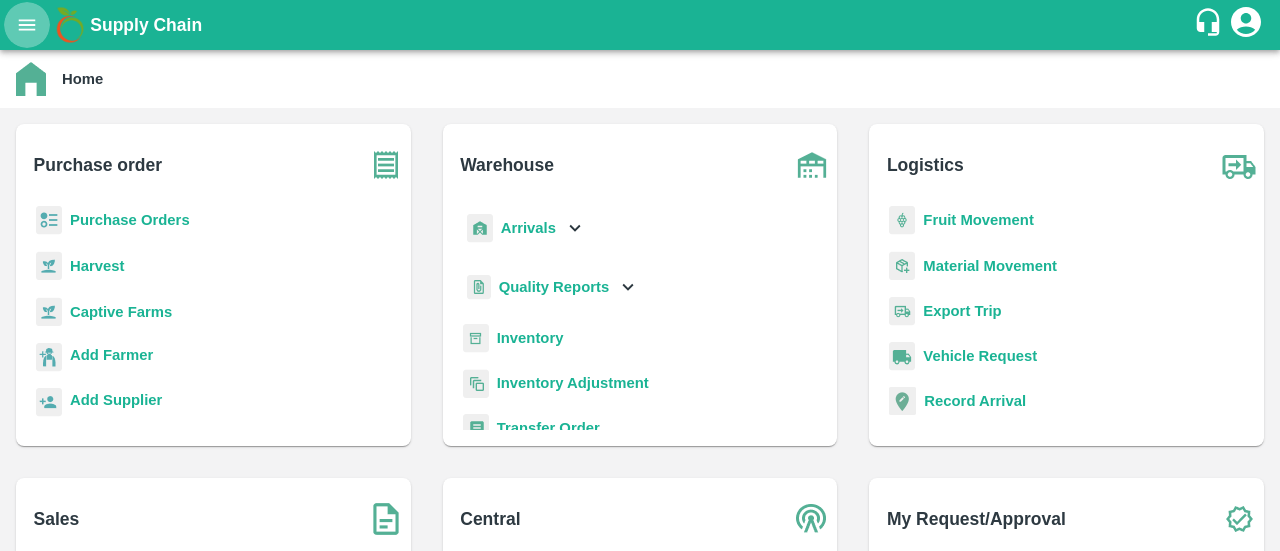 click 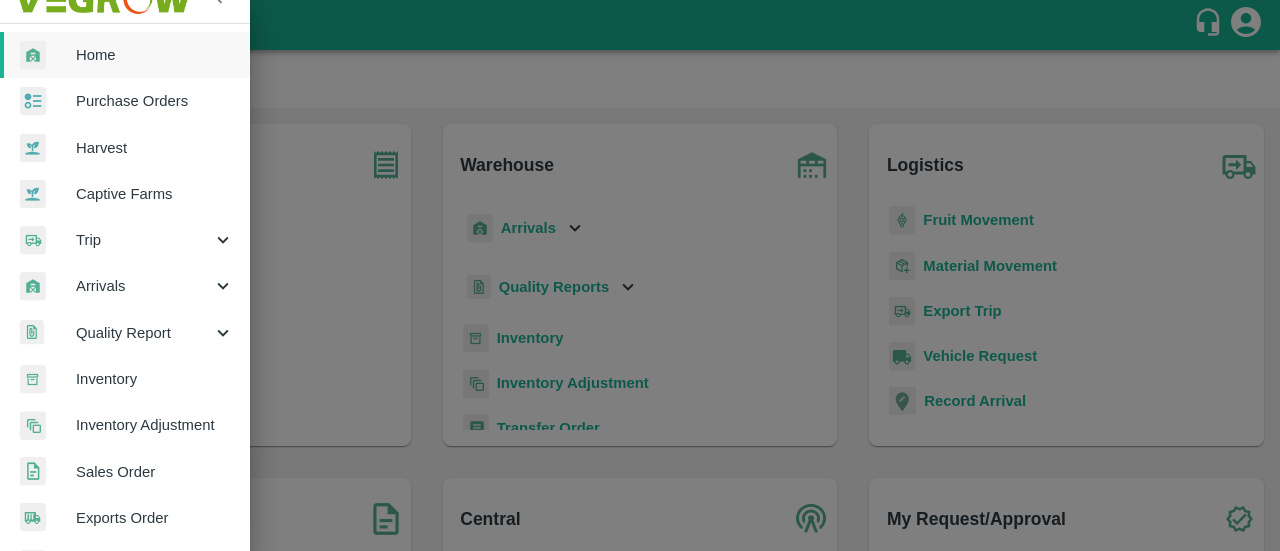 scroll, scrollTop: 28, scrollLeft: 0, axis: vertical 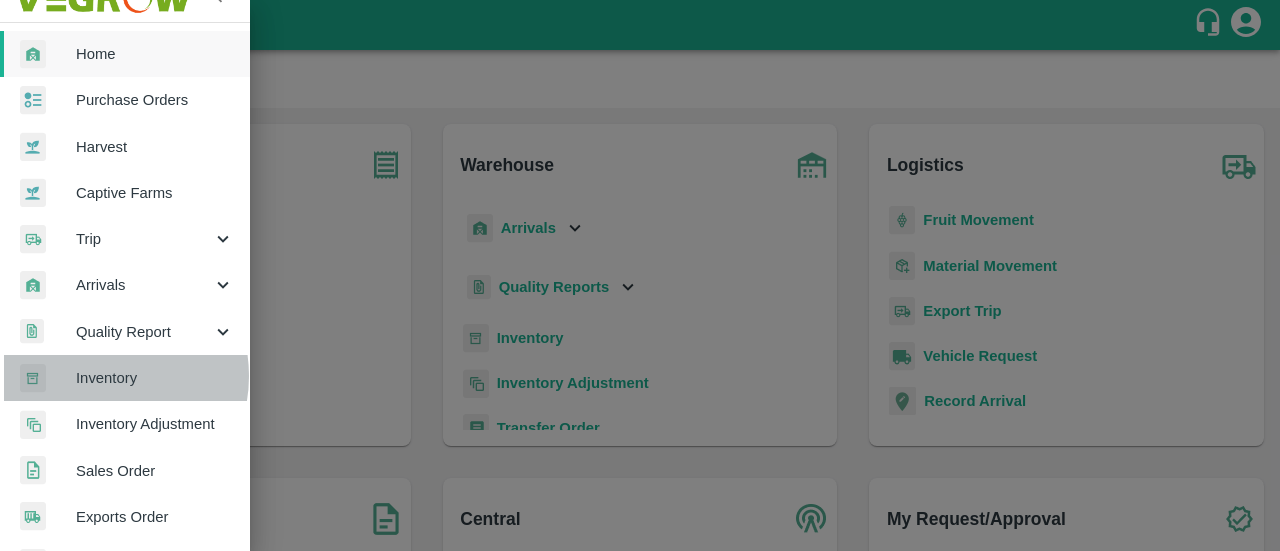 click on "Inventory" at bounding box center (155, 378) 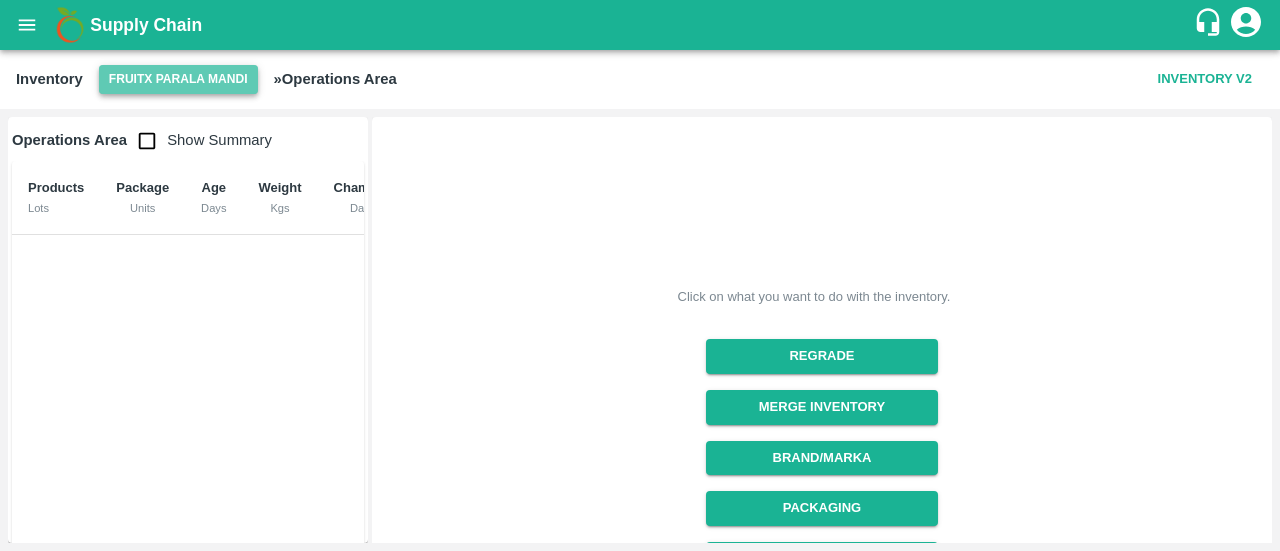 click on "FruitX Parala Mandi" at bounding box center [178, 79] 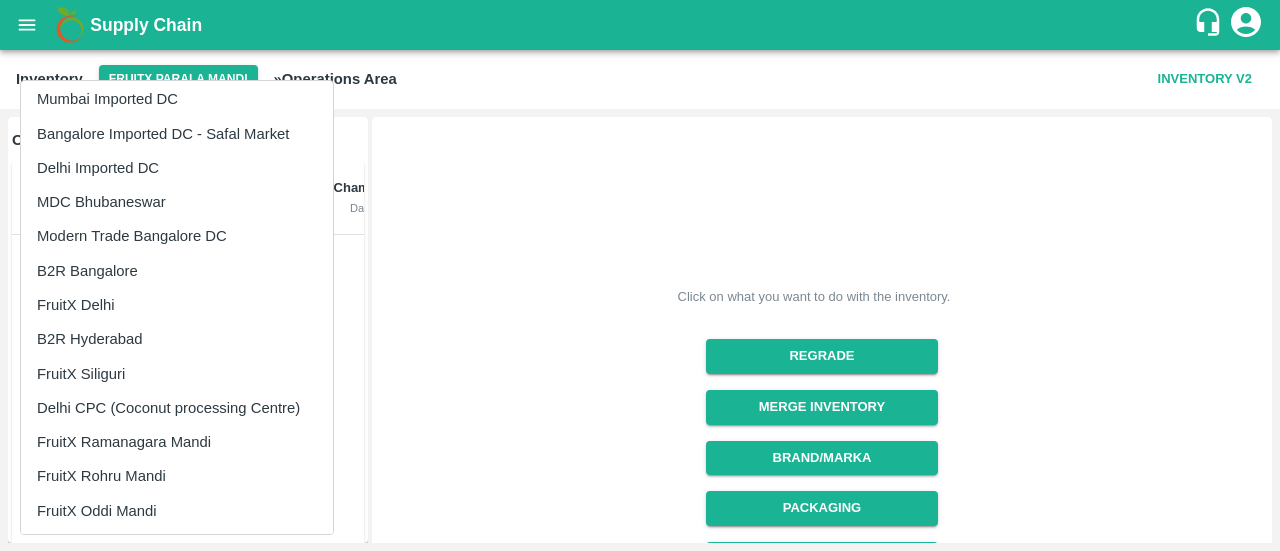 scroll, scrollTop: 283, scrollLeft: 0, axis: vertical 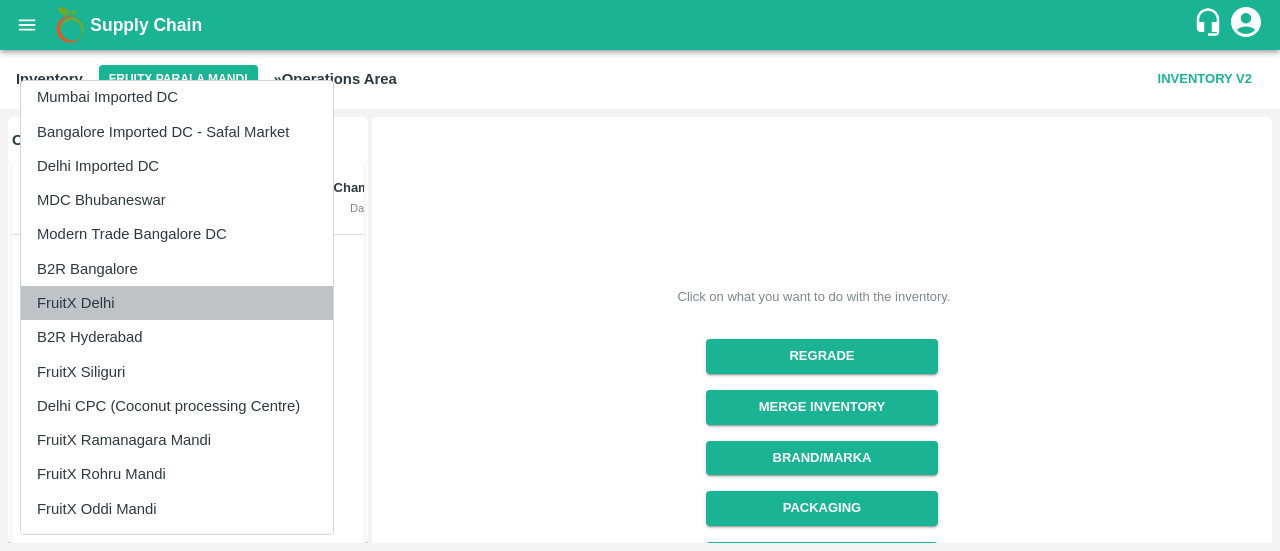 click on "FruitX Delhi" at bounding box center [177, 303] 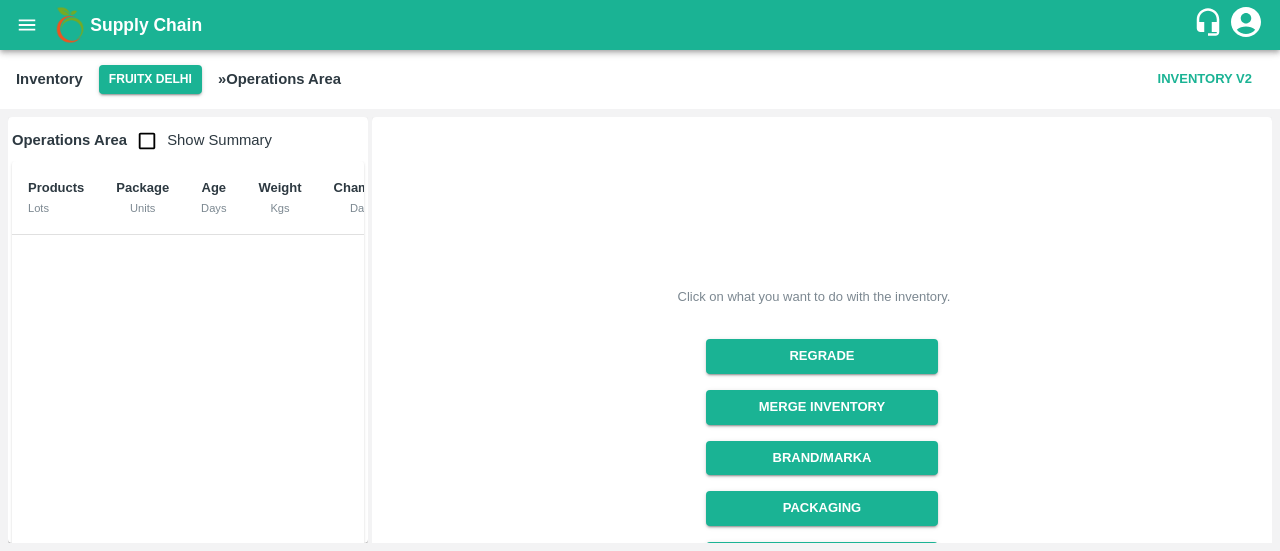 click at bounding box center [147, 141] 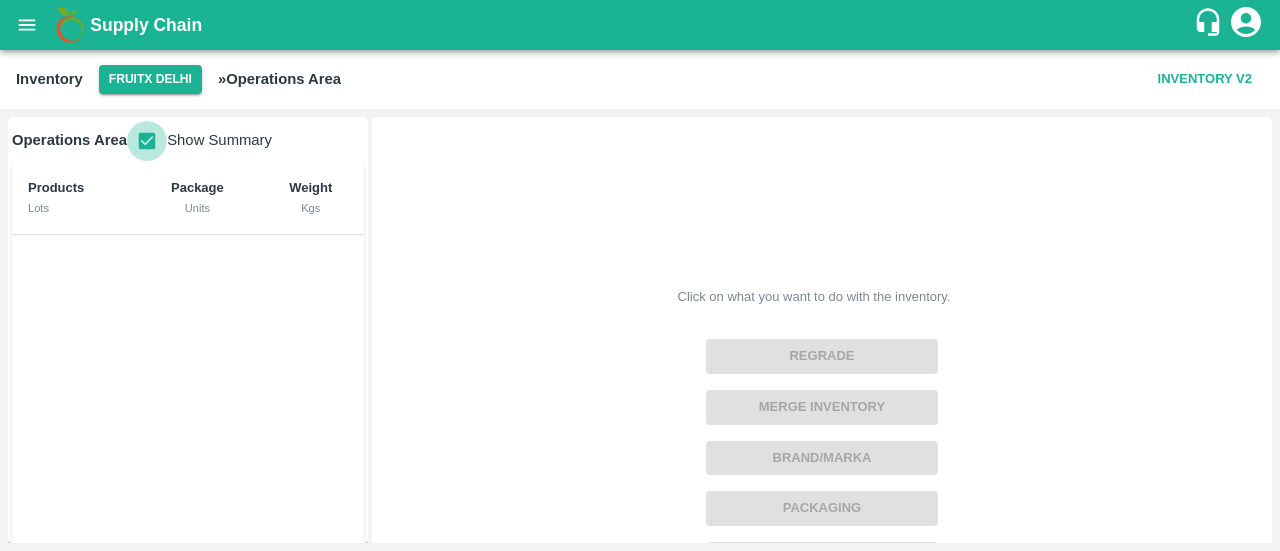click at bounding box center (147, 141) 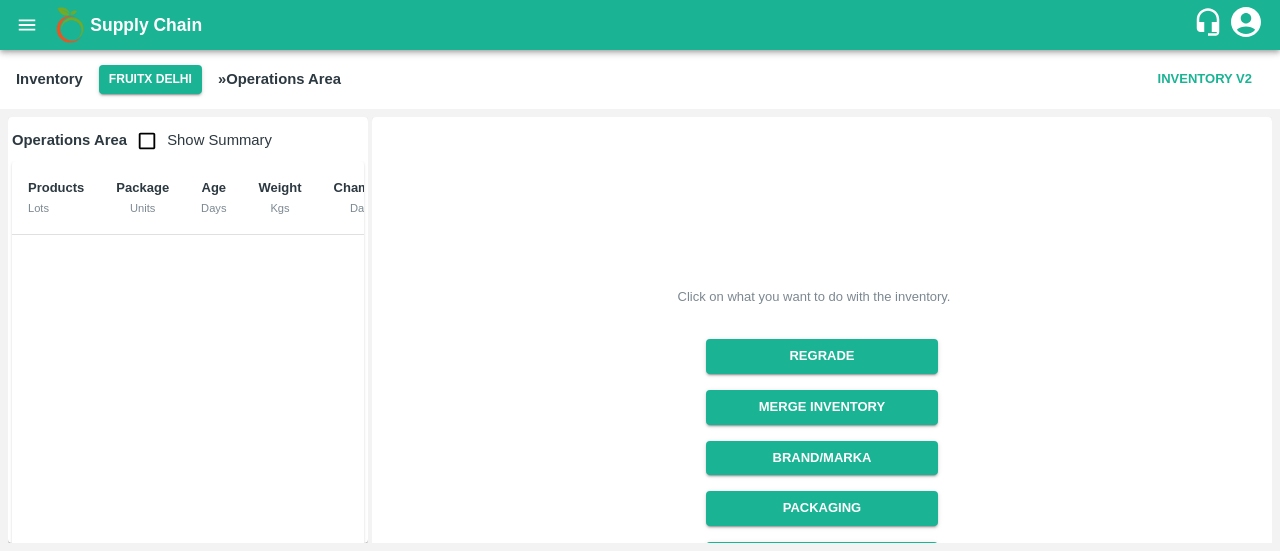 click on "»  Operations Area" at bounding box center [279, 79] 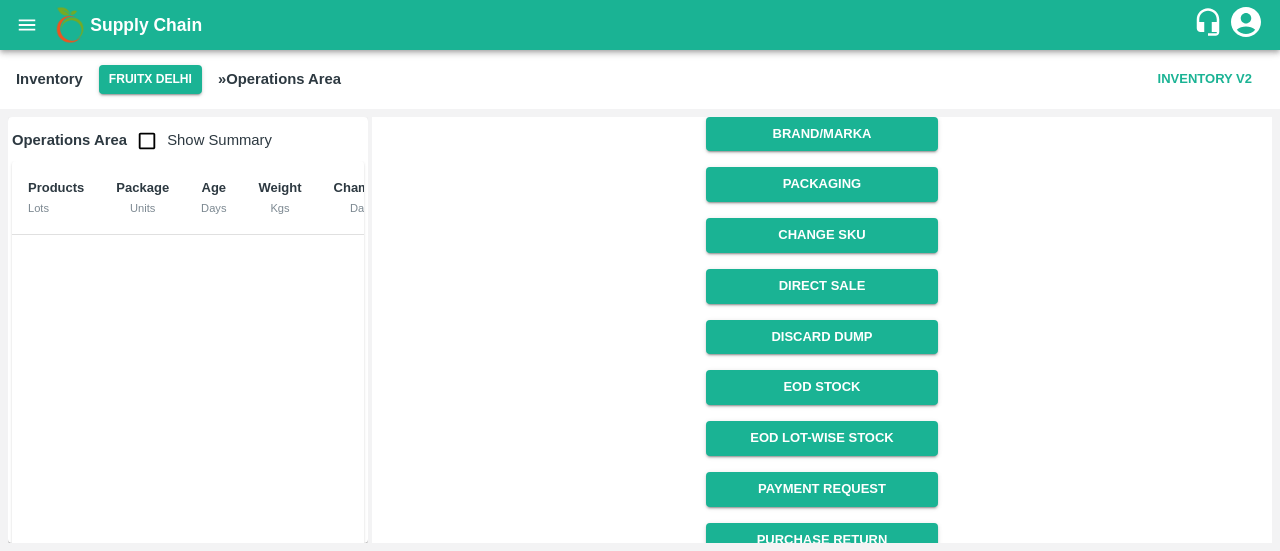 scroll, scrollTop: 0, scrollLeft: 0, axis: both 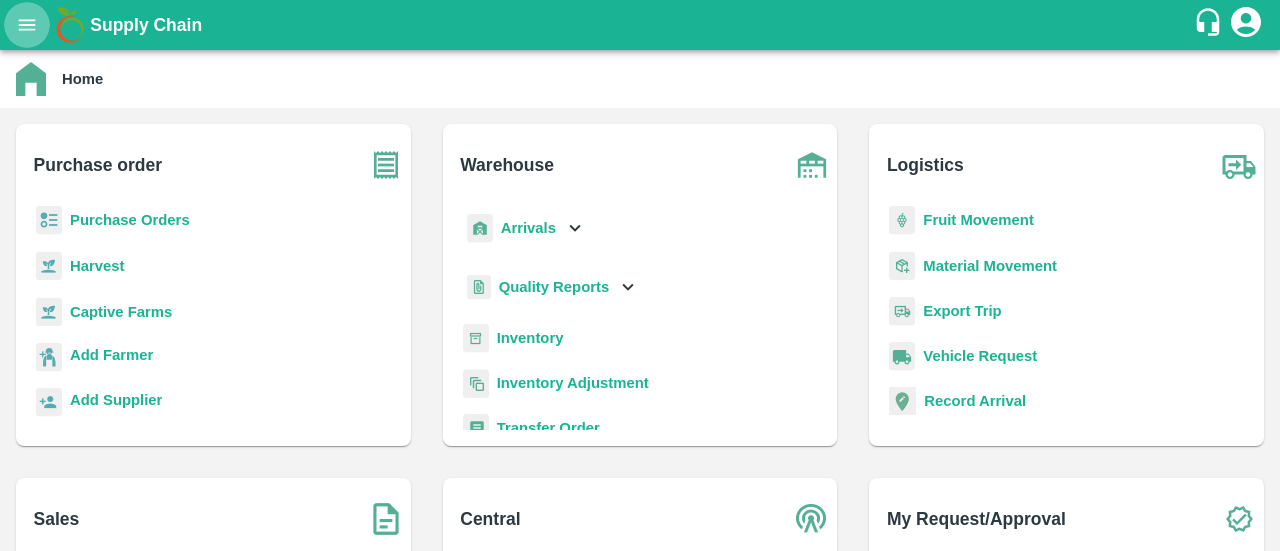 click 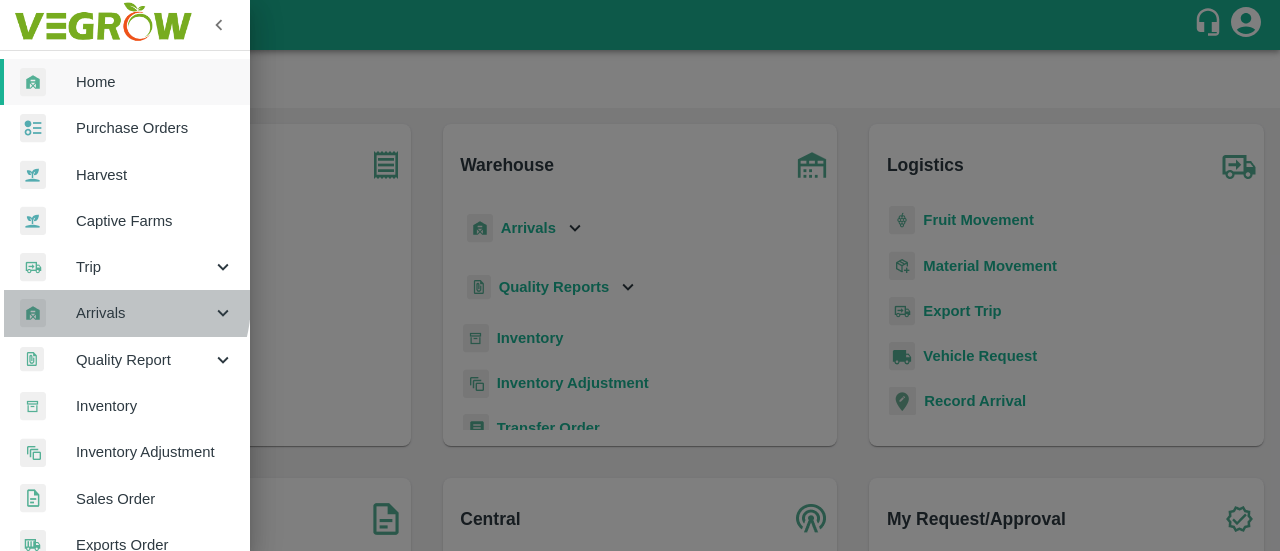 click on "Arrivals" at bounding box center [144, 313] 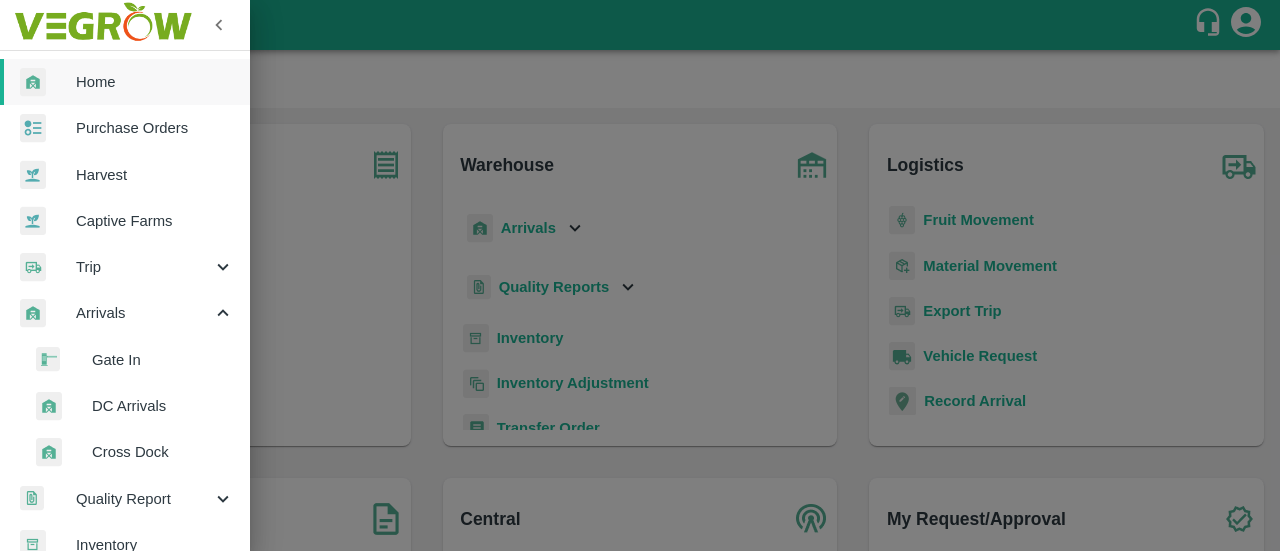 click on "DC Arrivals" at bounding box center (163, 406) 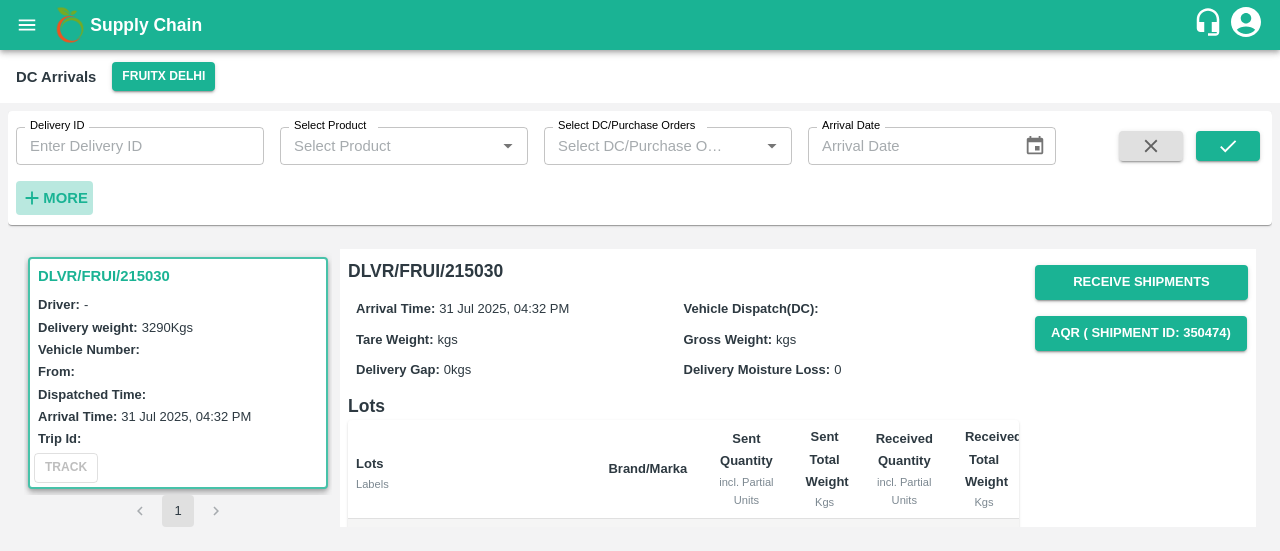 click on "More" at bounding box center (65, 198) 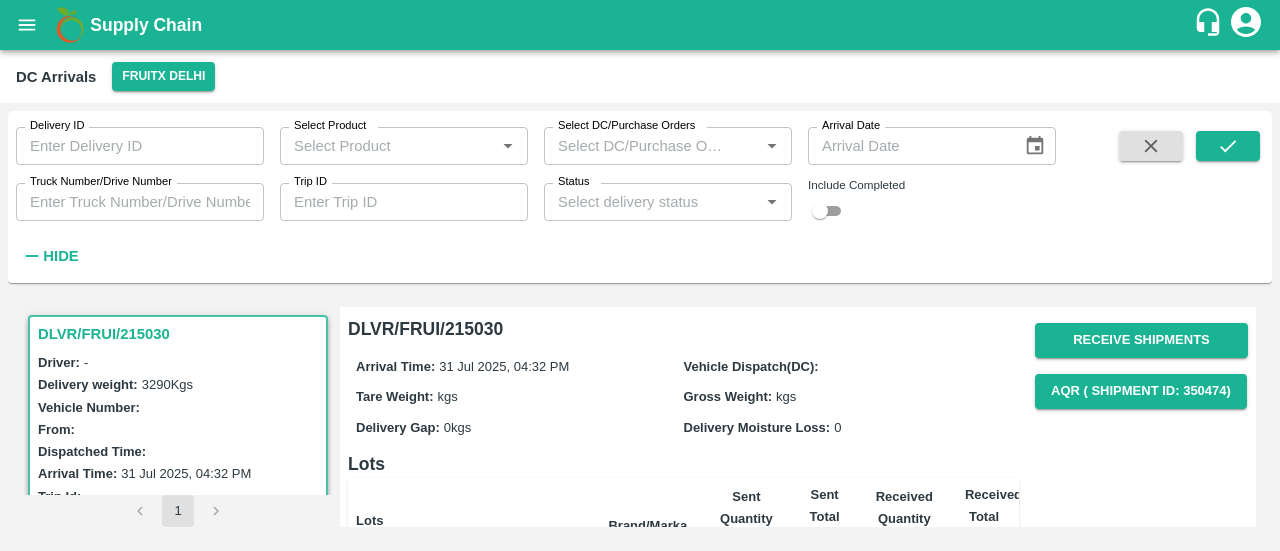 scroll, scrollTop: 28, scrollLeft: 0, axis: vertical 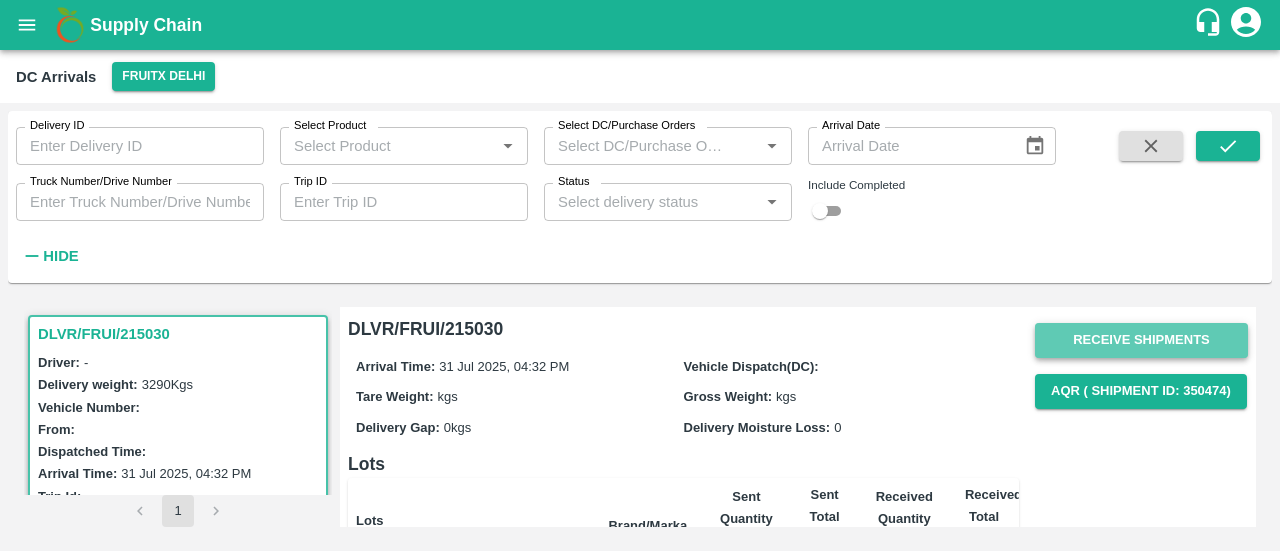 click on "Receive Shipments" at bounding box center [1141, 340] 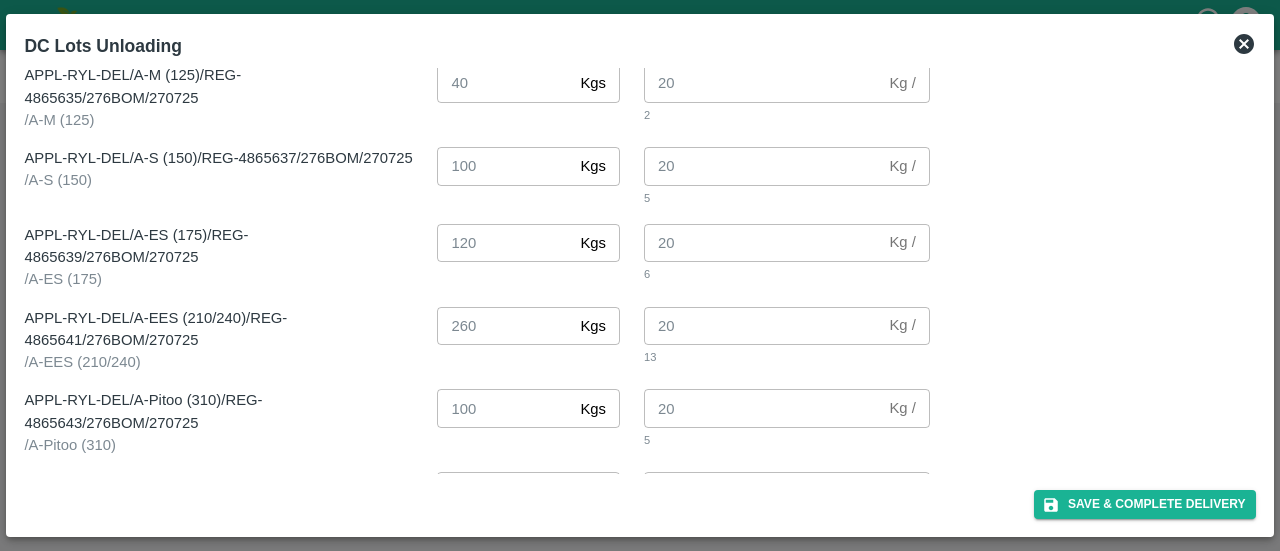 scroll, scrollTop: 1512, scrollLeft: 0, axis: vertical 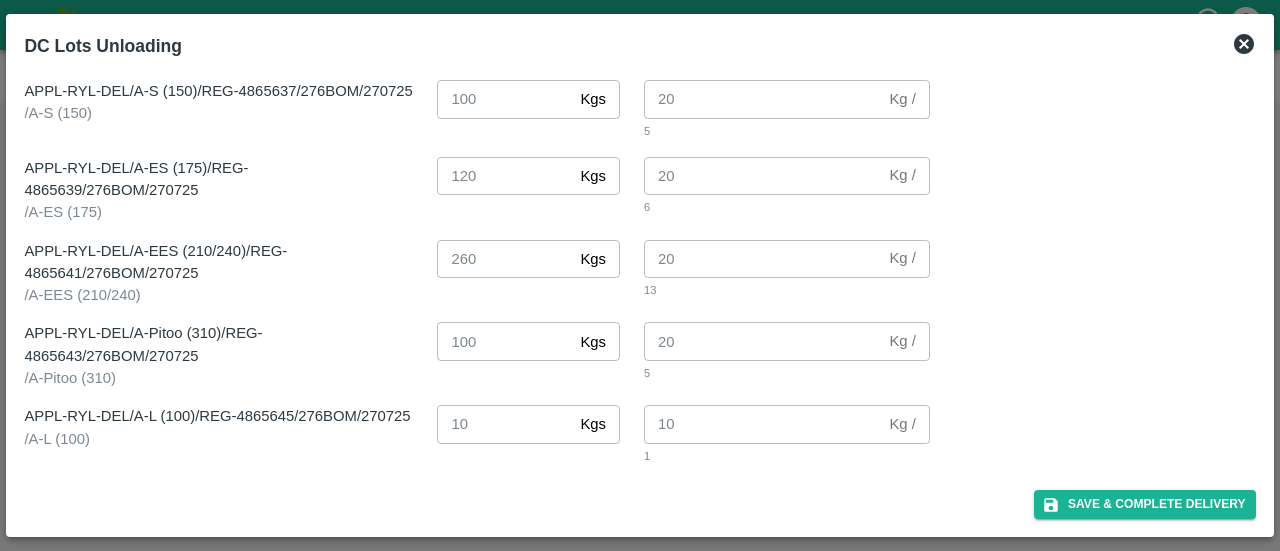 click 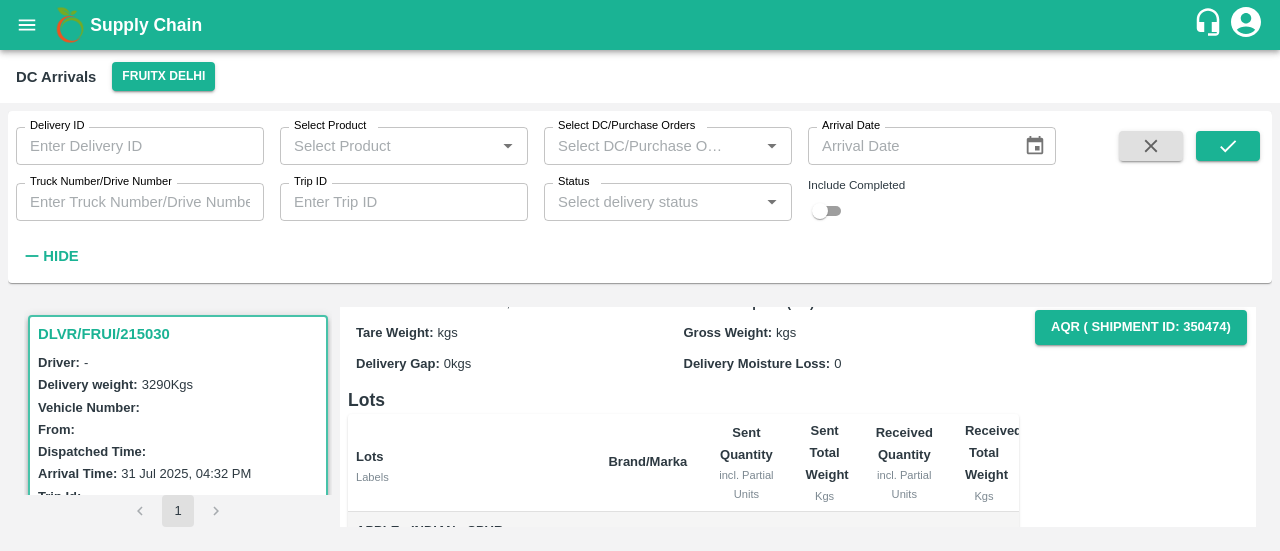 scroll, scrollTop: 0, scrollLeft: 0, axis: both 